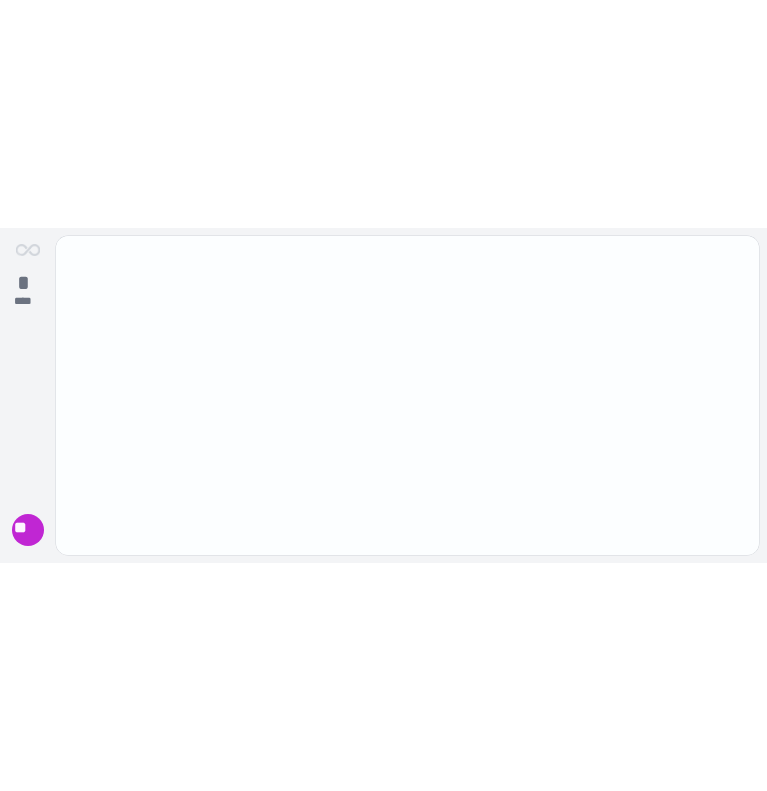 scroll, scrollTop: 0, scrollLeft: 0, axis: both 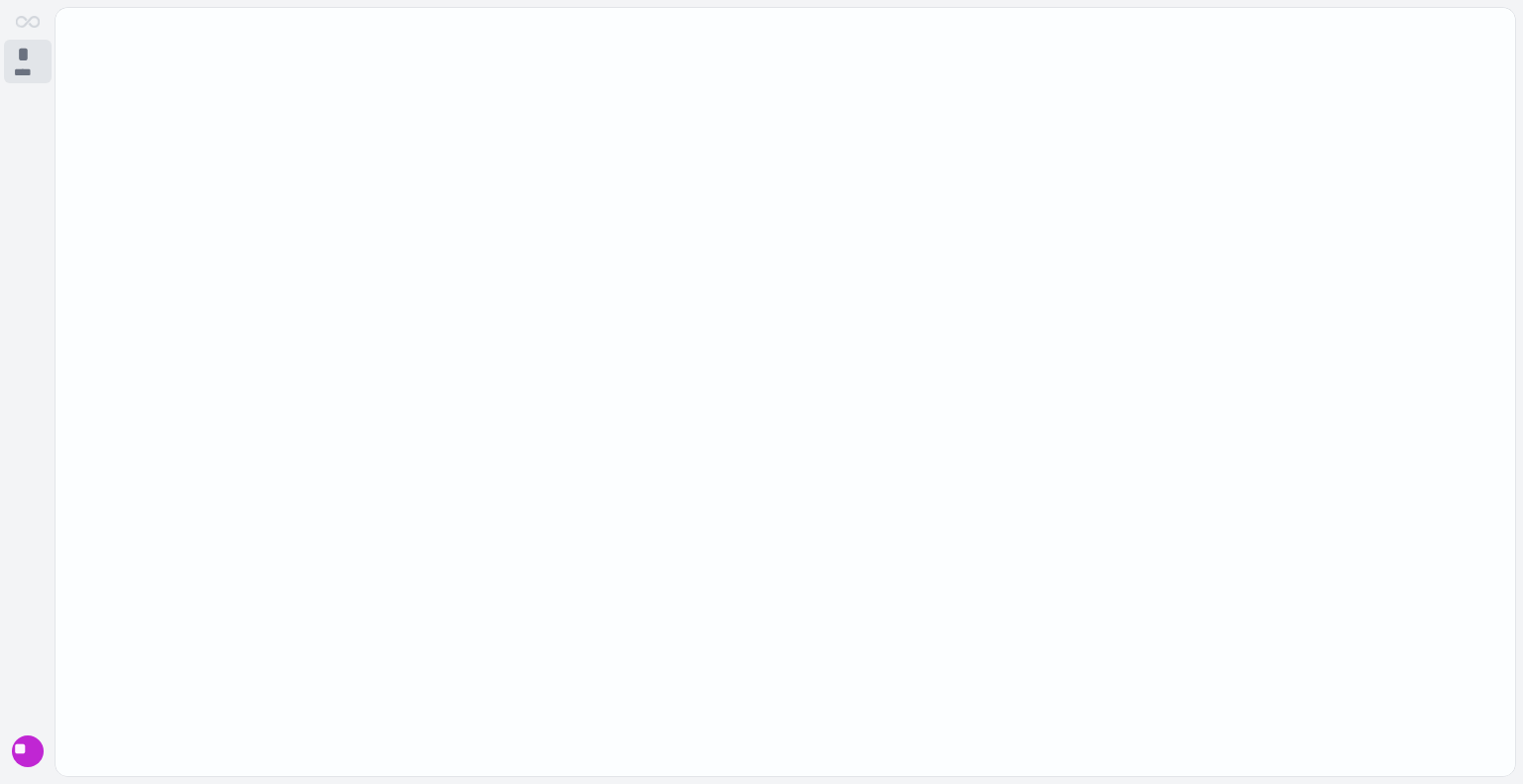 click on "****" at bounding box center [28, 72] 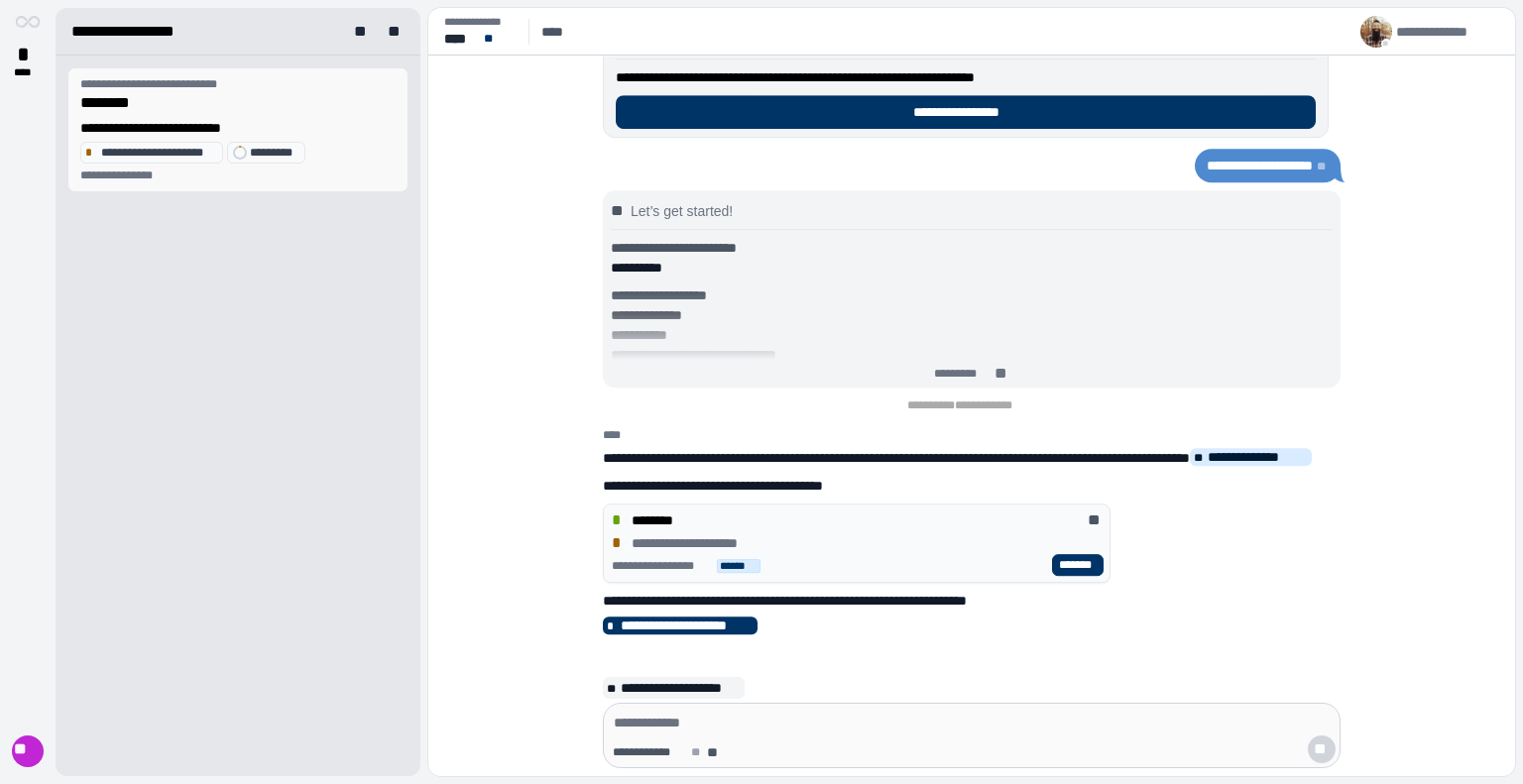 click on "********" at bounding box center (238, 103) 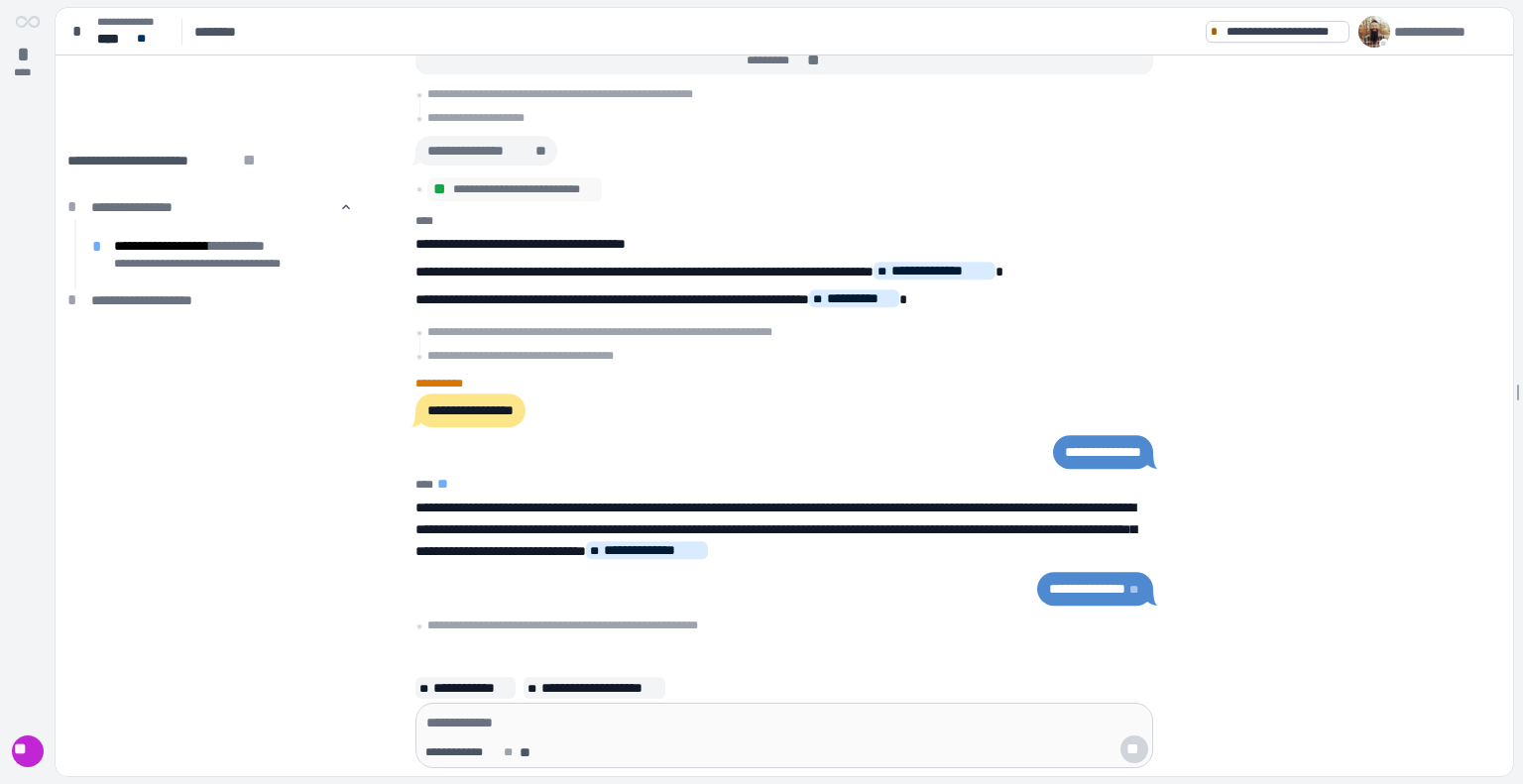 click at bounding box center (784, 723) 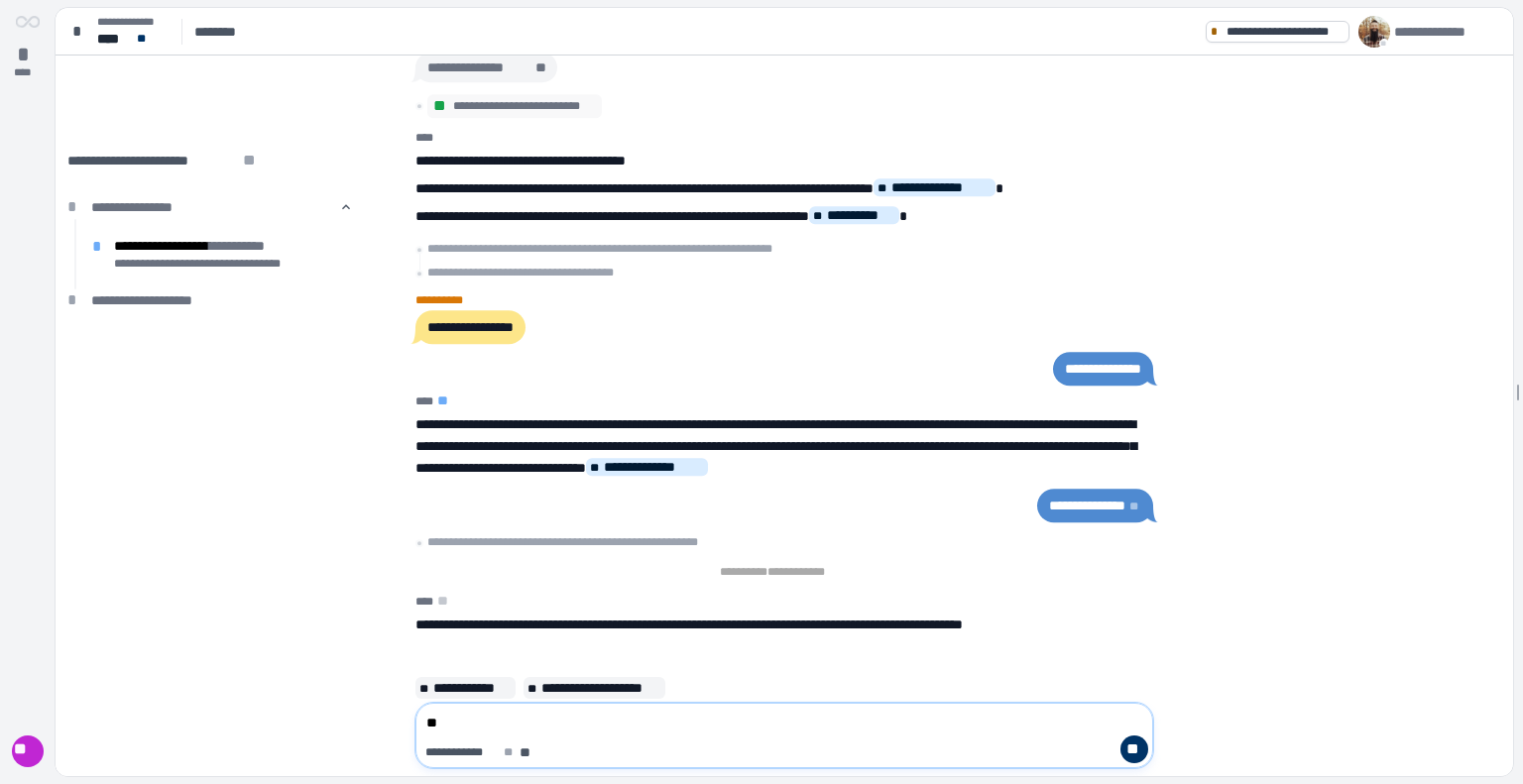 type on "*" 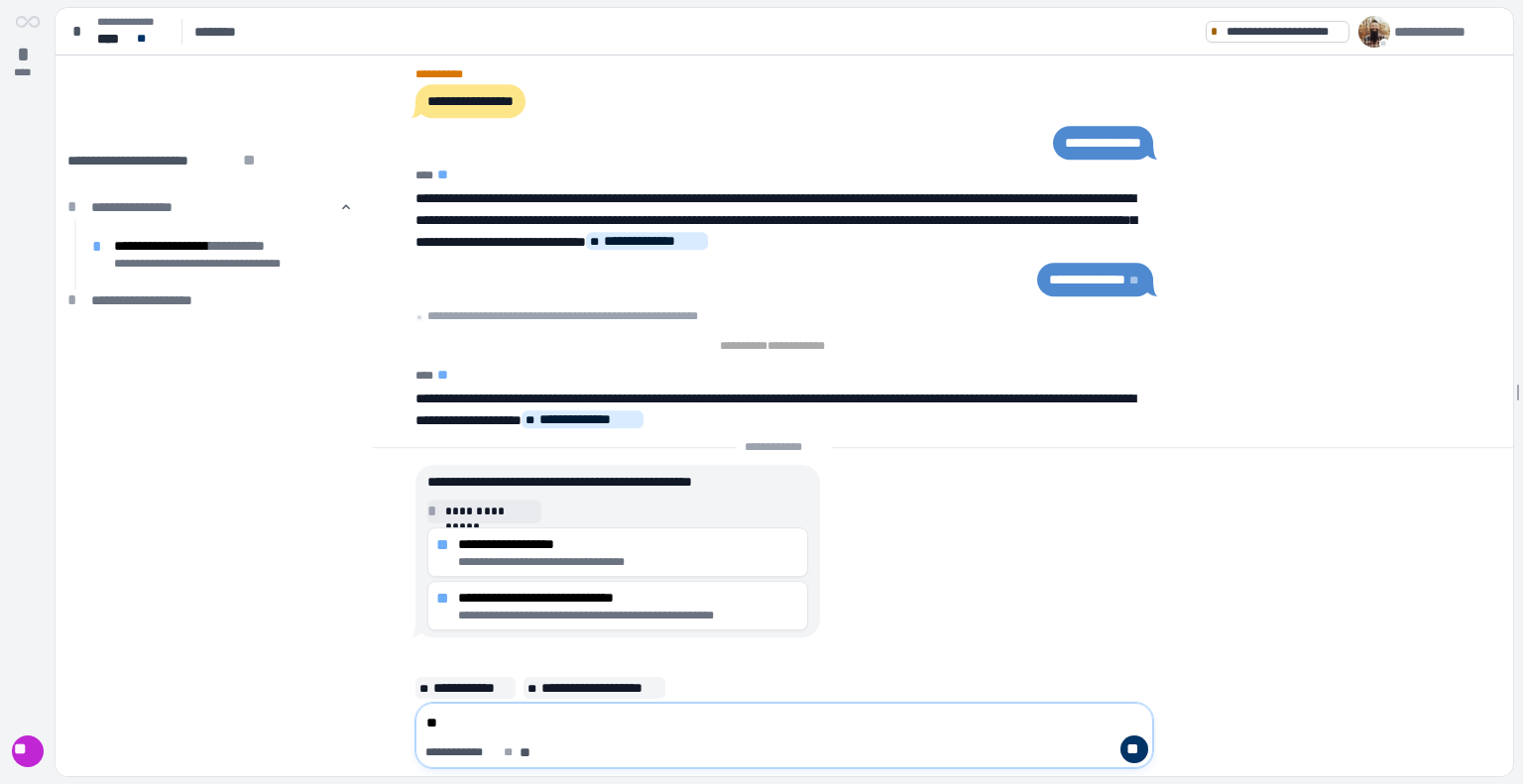 type on "*" 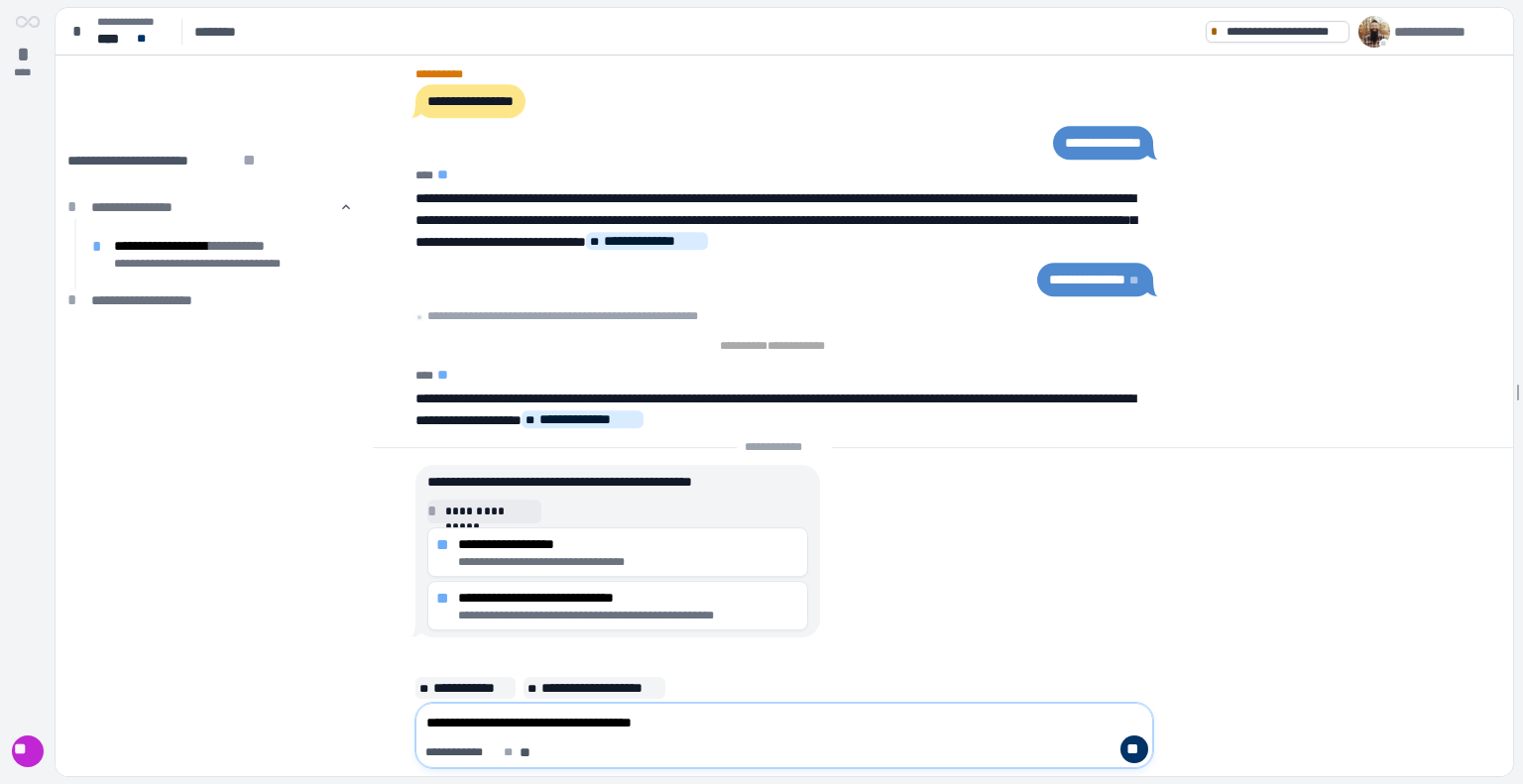 type on "**********" 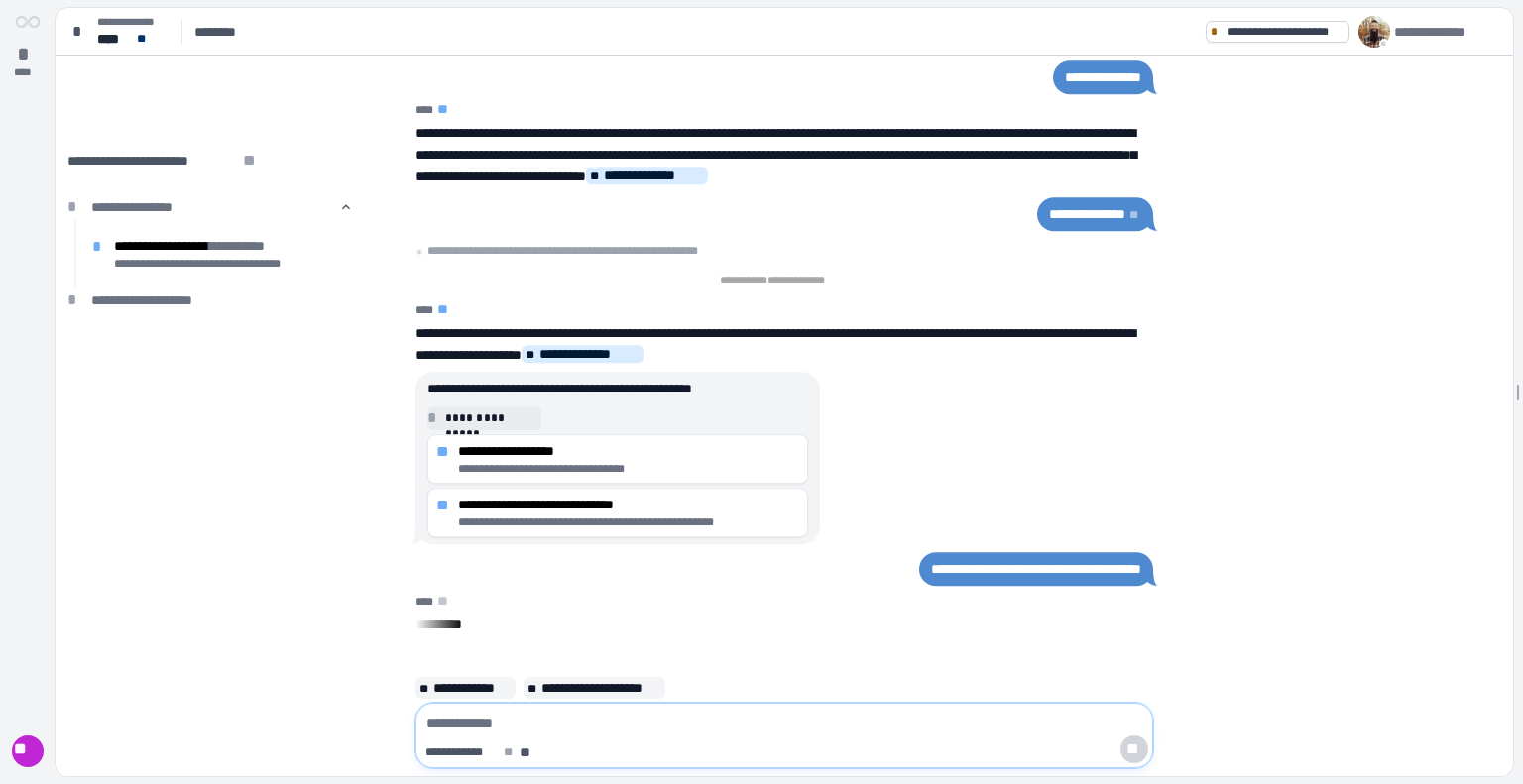 click at bounding box center [784, 723] 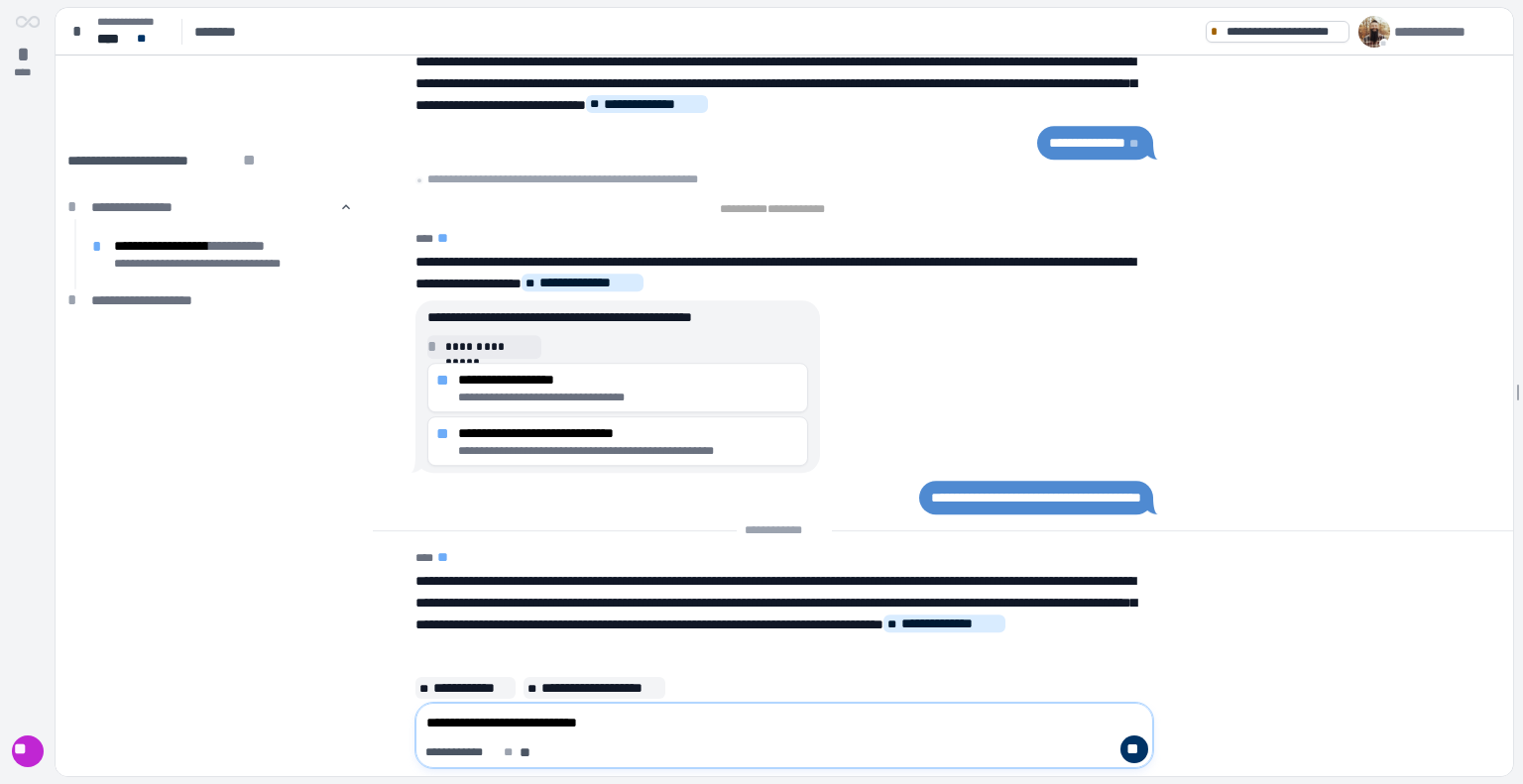 type on "**********" 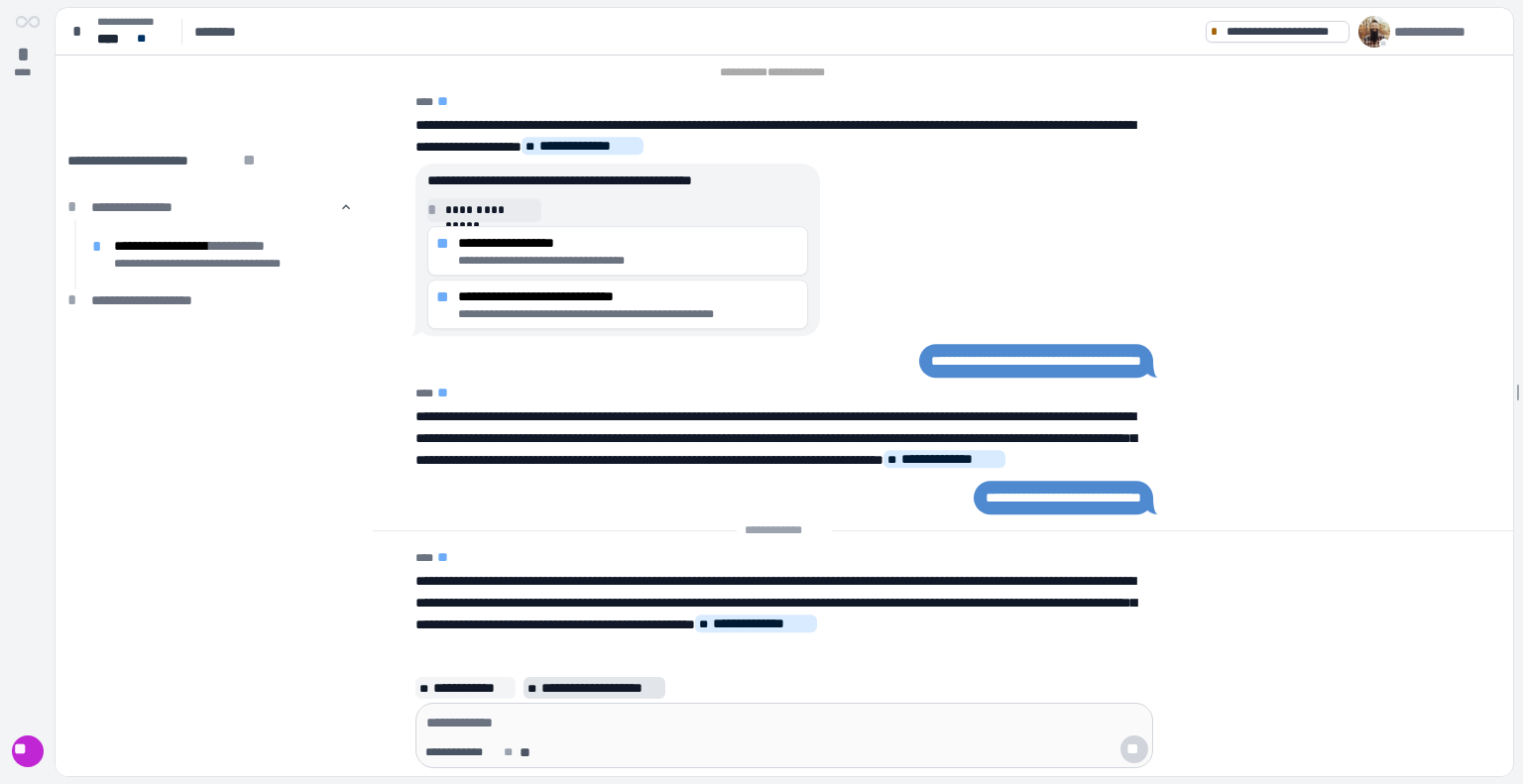 click on "**********" at bounding box center (601, 688) 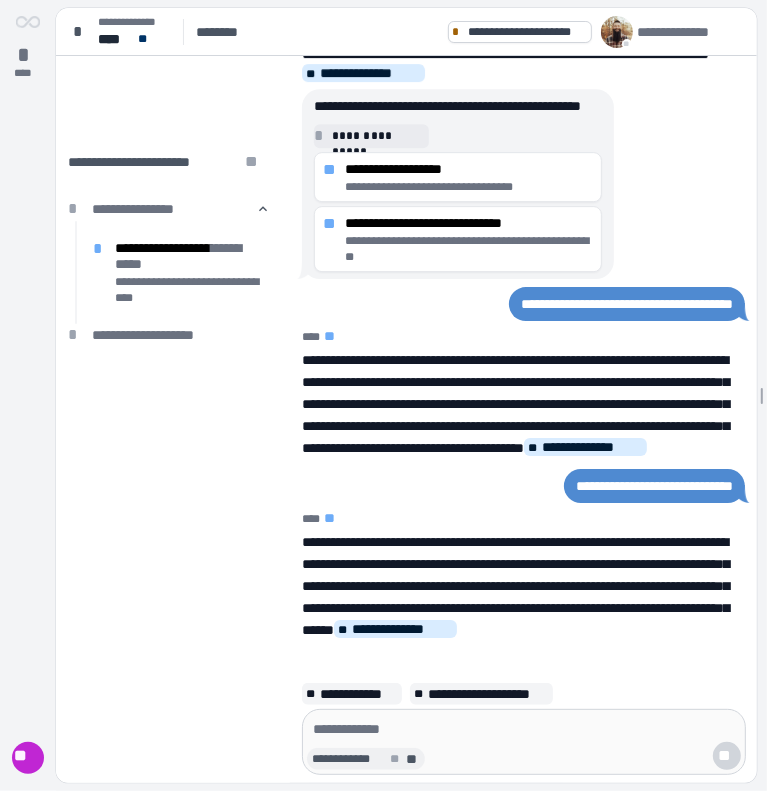 click on "**********" at bounding box center [366, 759] 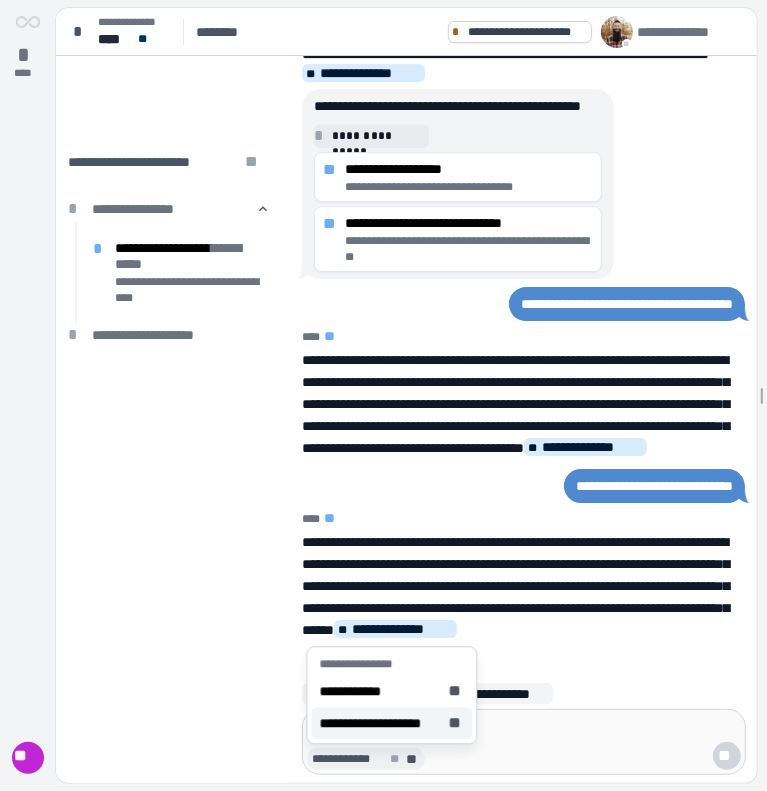 click on "**********" at bounding box center [379, 723] 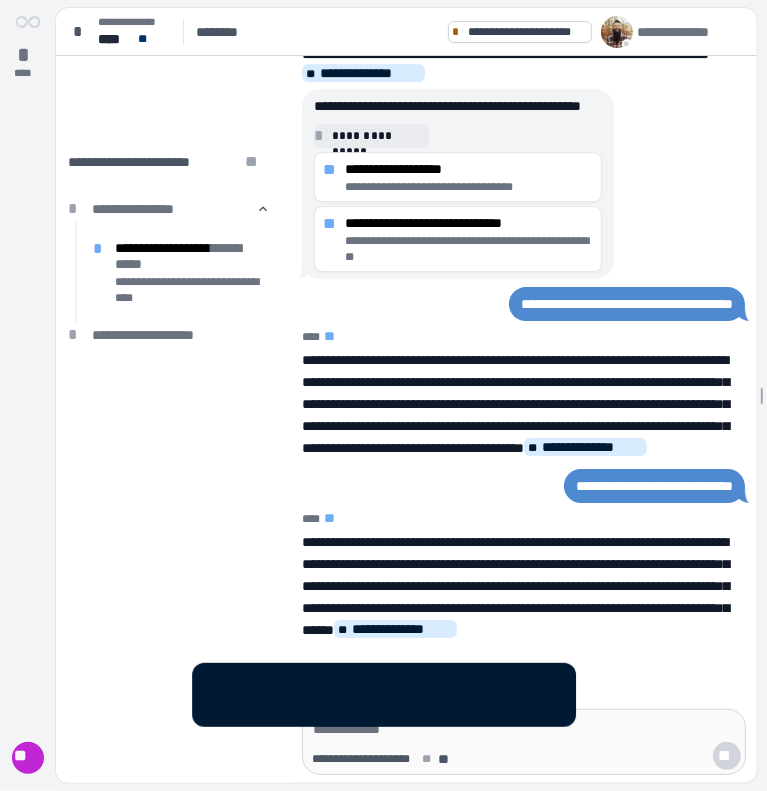 click at bounding box center [524, 729] 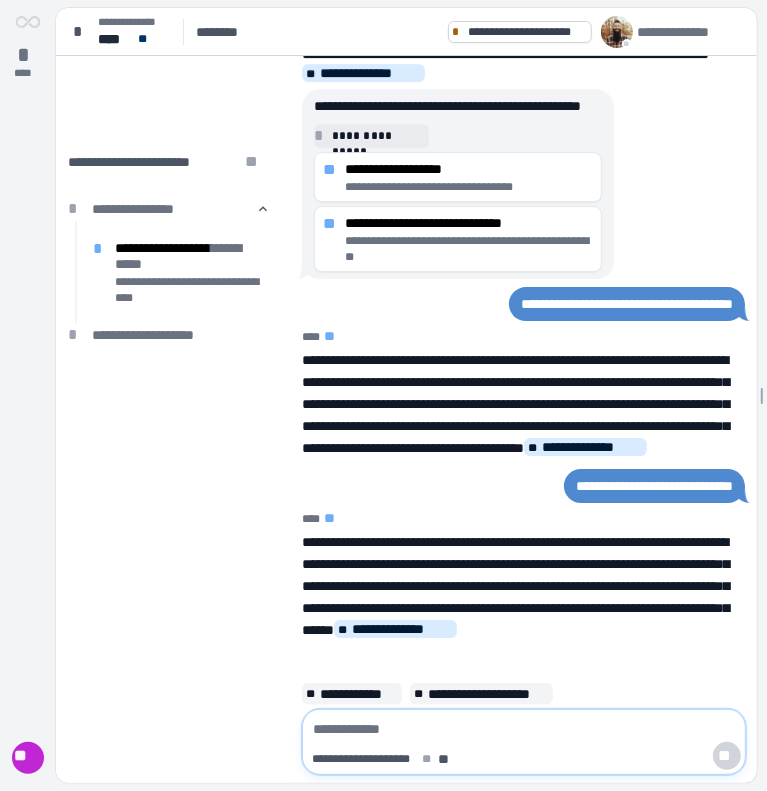 click at bounding box center (524, 729) 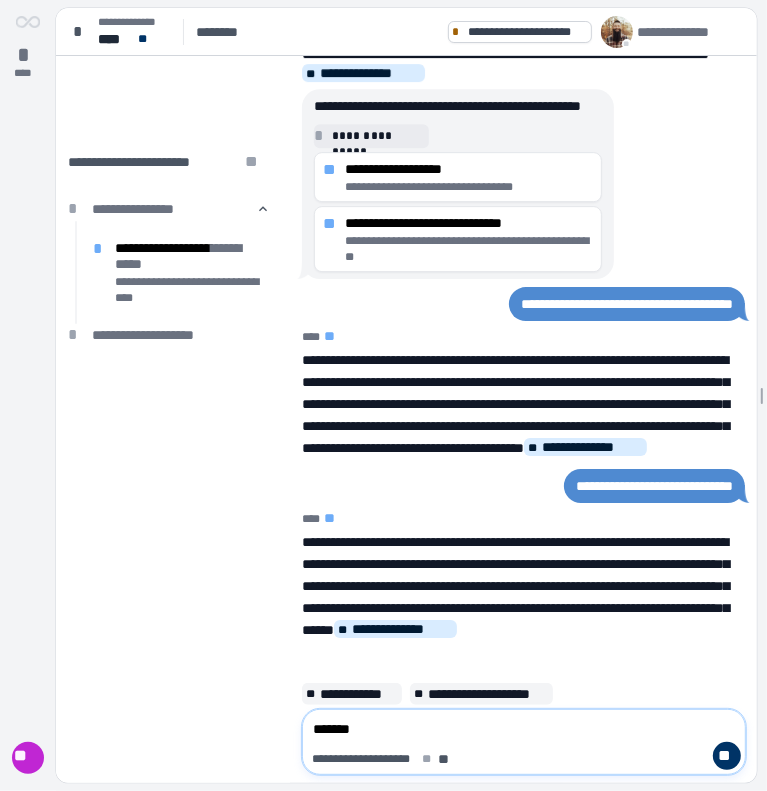 type on "********" 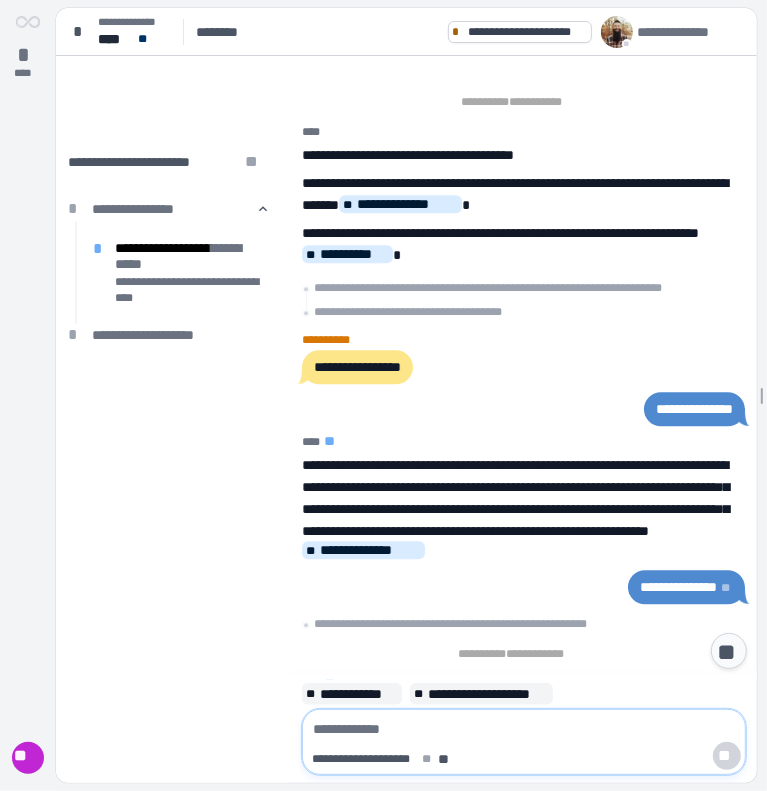 scroll, scrollTop: 767, scrollLeft: 0, axis: vertical 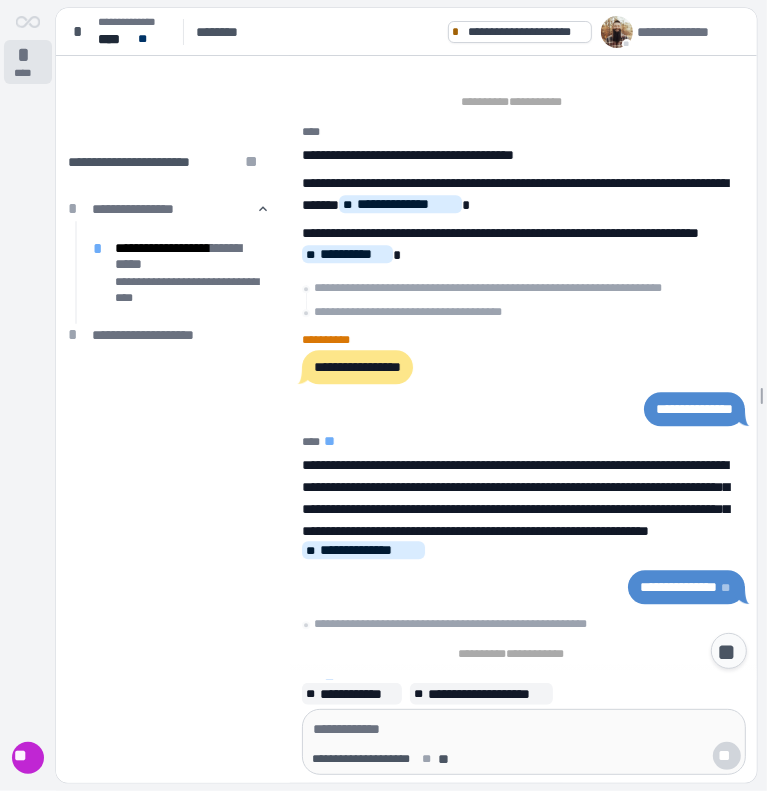 click on "*" at bounding box center (28, 55) 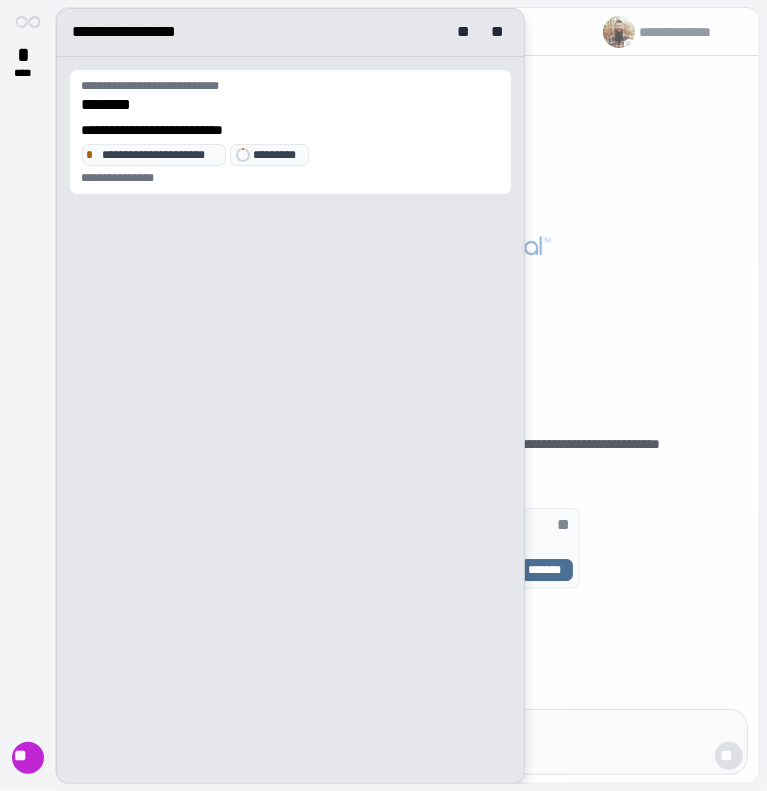 click at bounding box center (408, 396) 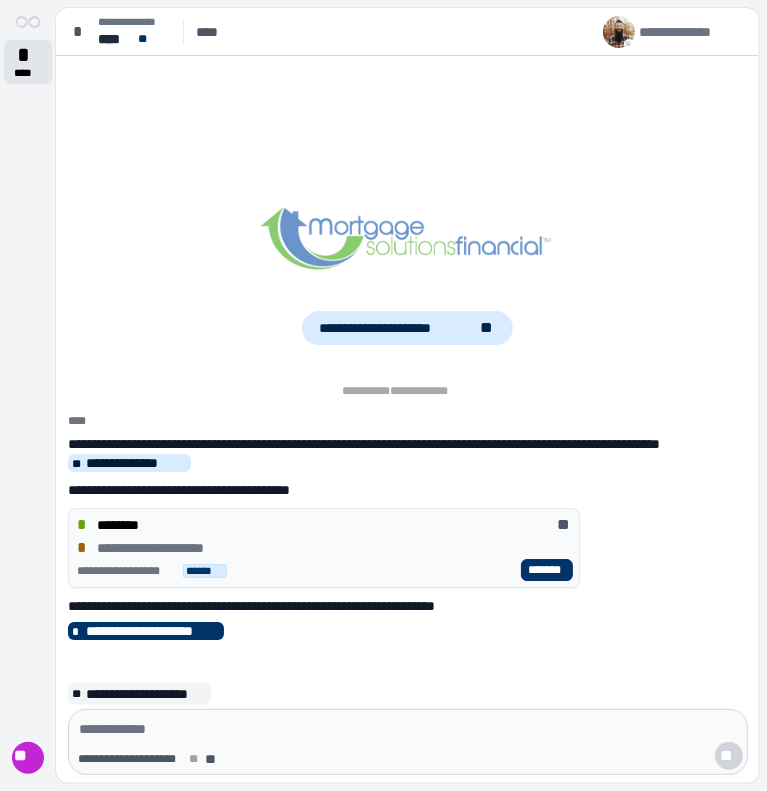 click on "****" at bounding box center (28, 73) 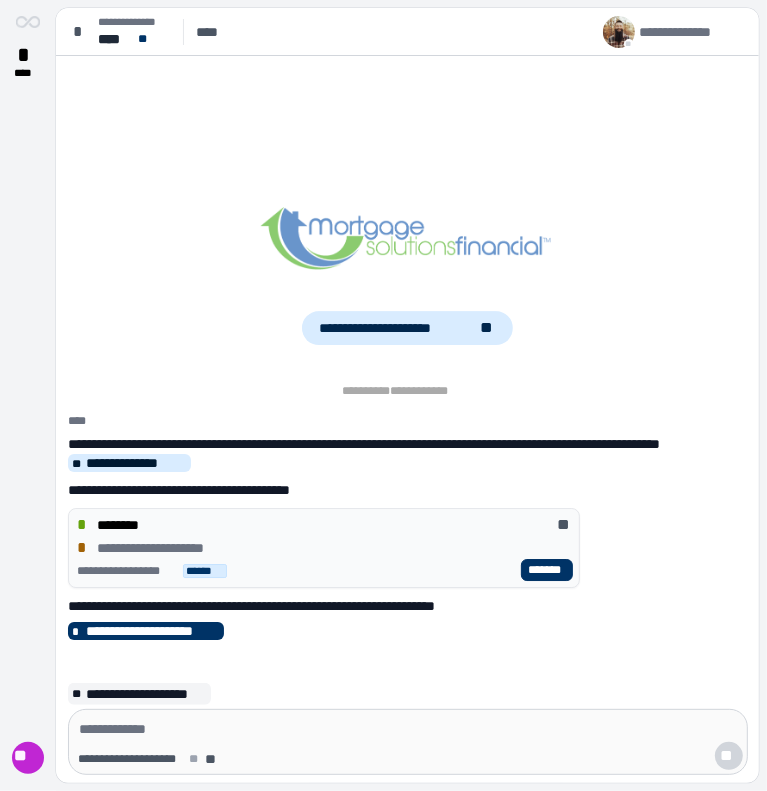 click at bounding box center [408, 729] 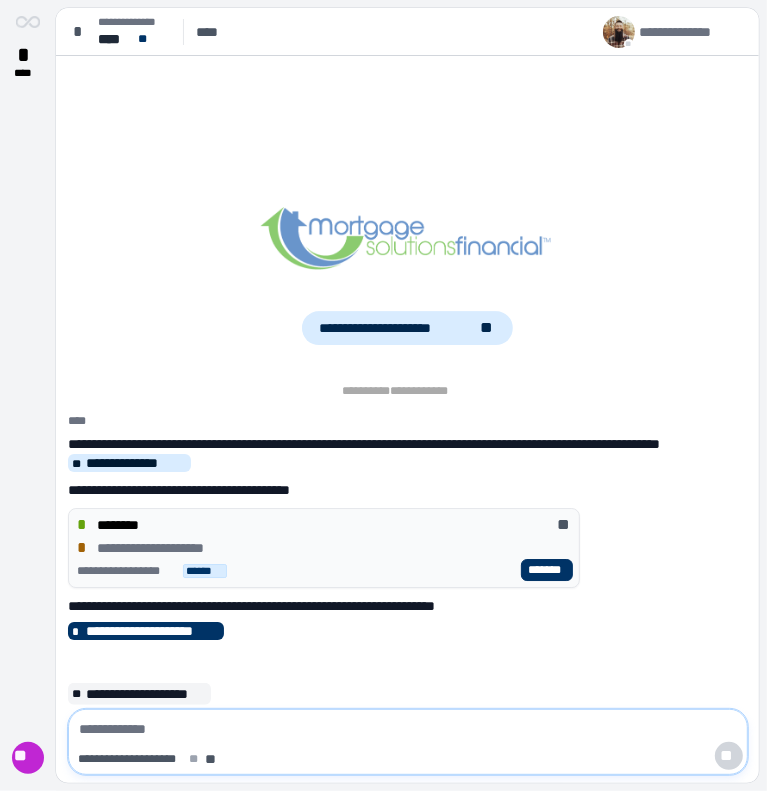 click at bounding box center (408, 729) 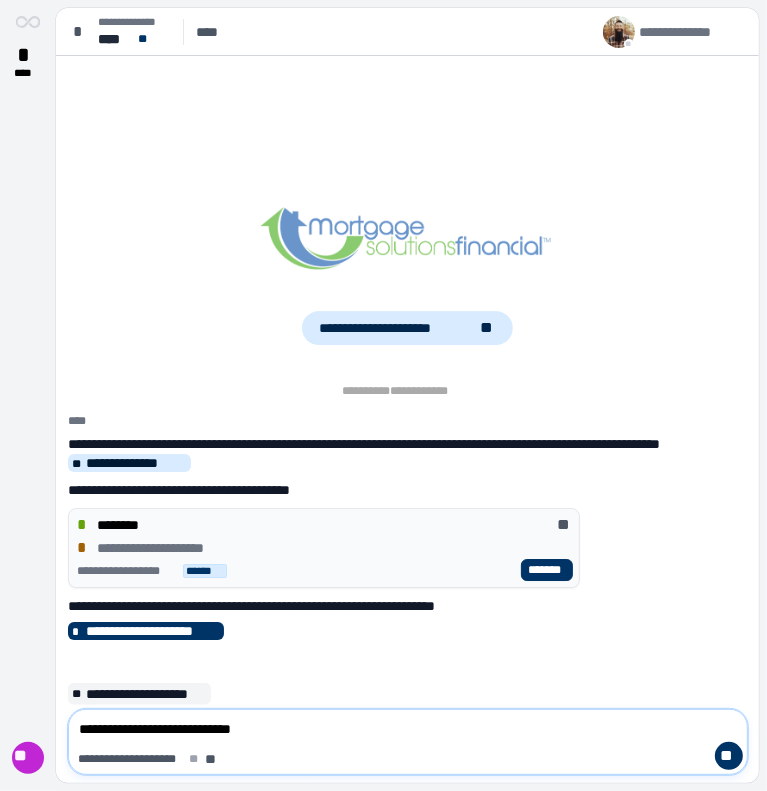 type on "**********" 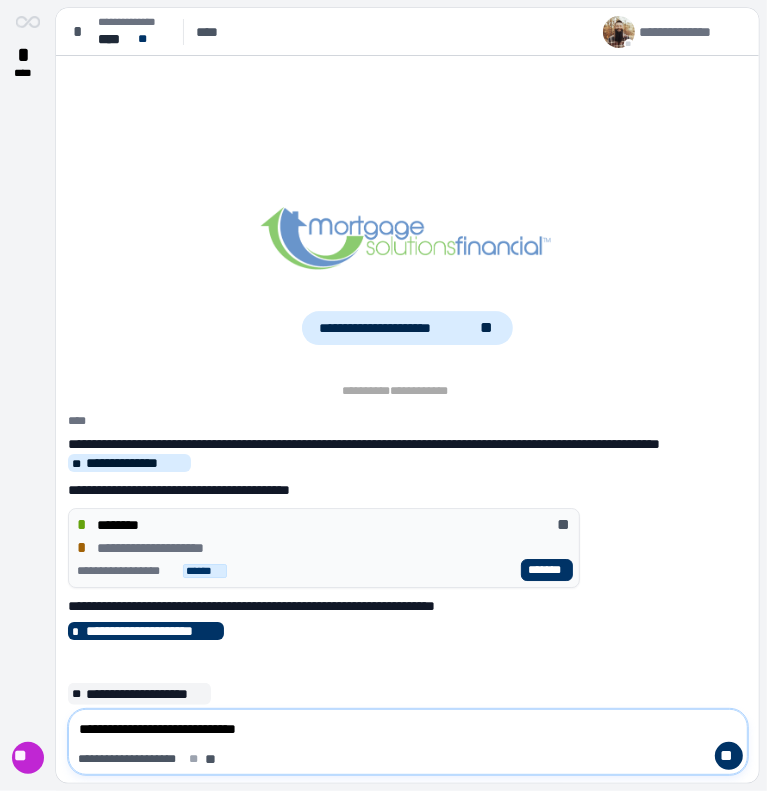type 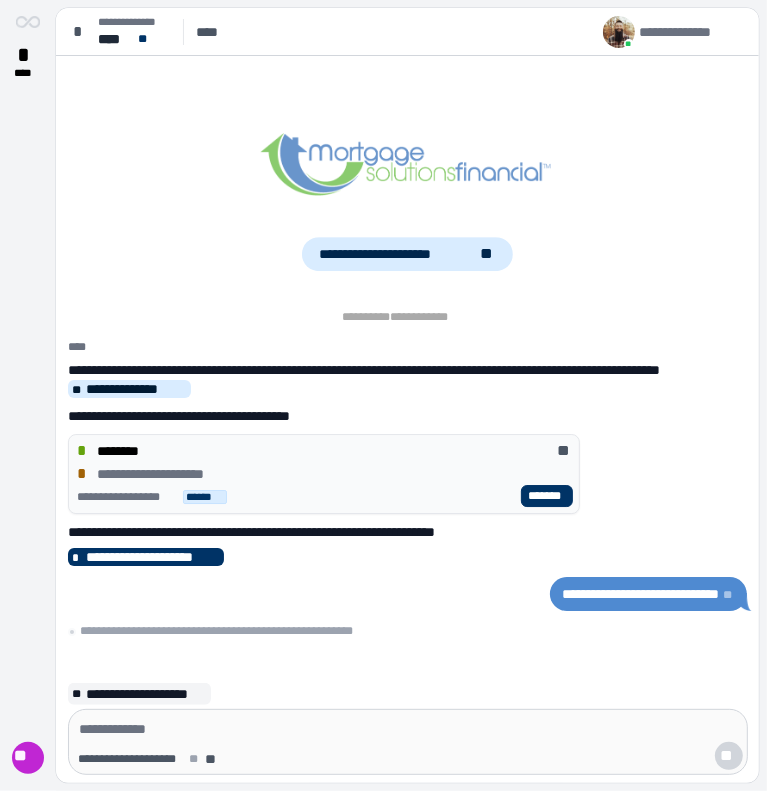 scroll, scrollTop: 2, scrollLeft: 0, axis: vertical 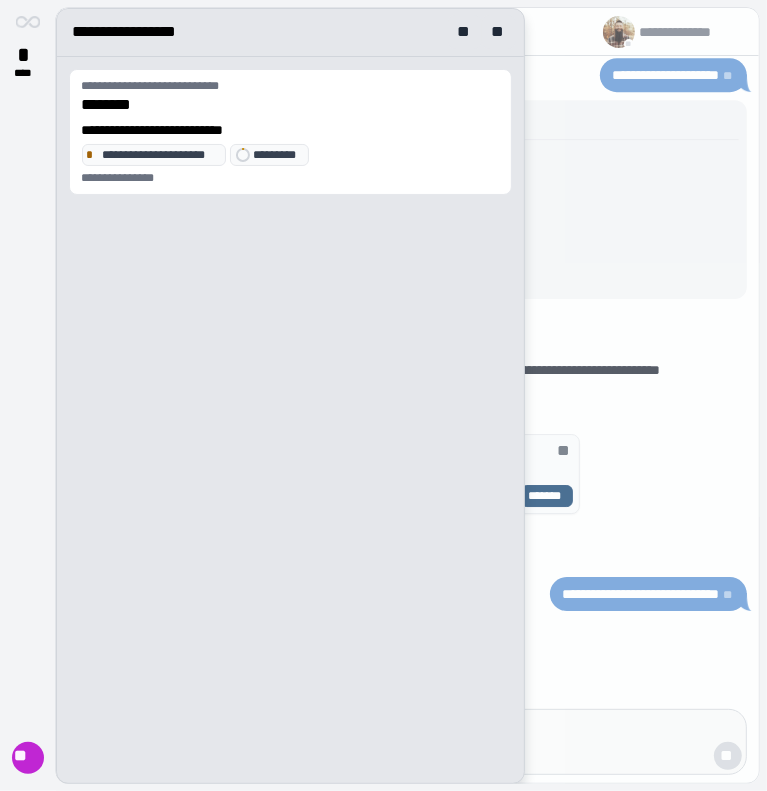 click at bounding box center [408, 396] 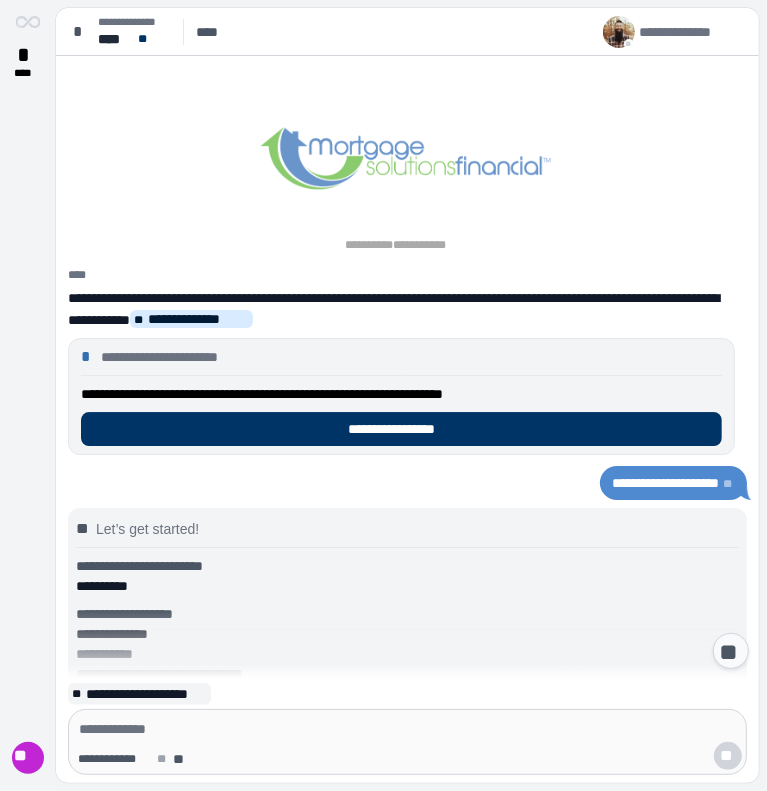 scroll, scrollTop: 0, scrollLeft: 0, axis: both 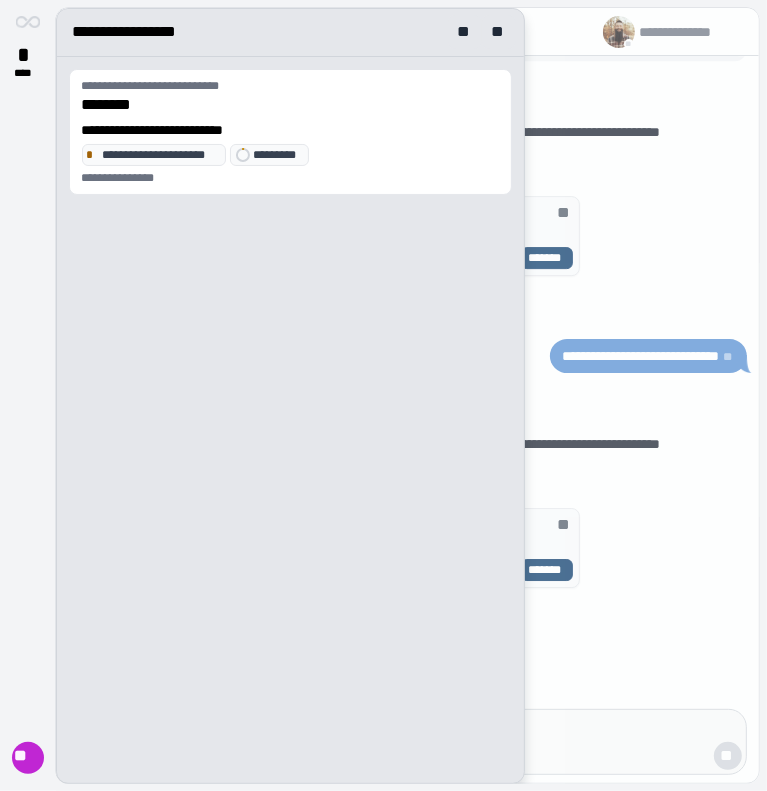 click at bounding box center [408, 396] 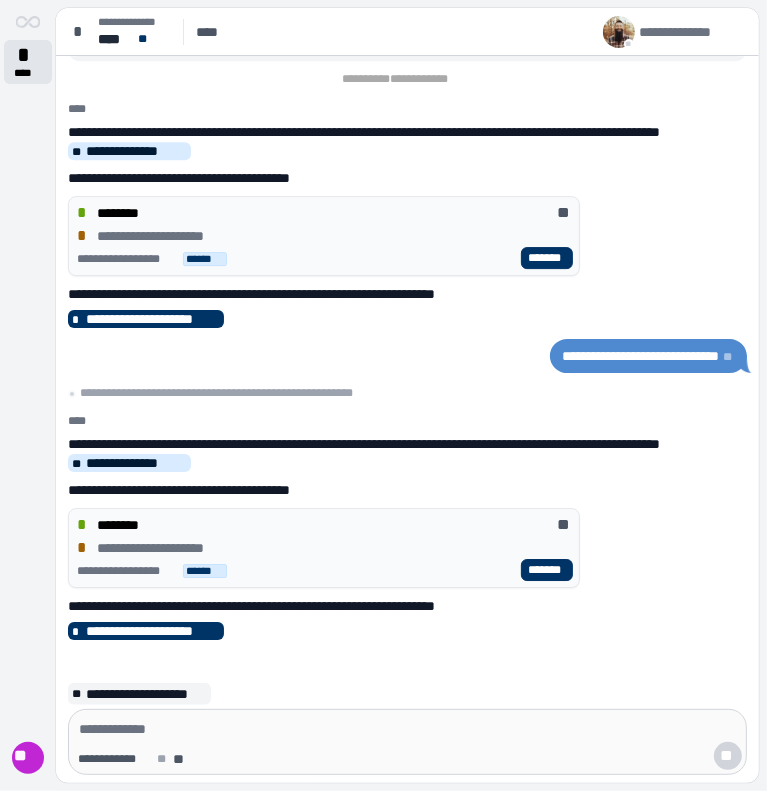 click on "* ****" at bounding box center [28, 62] 